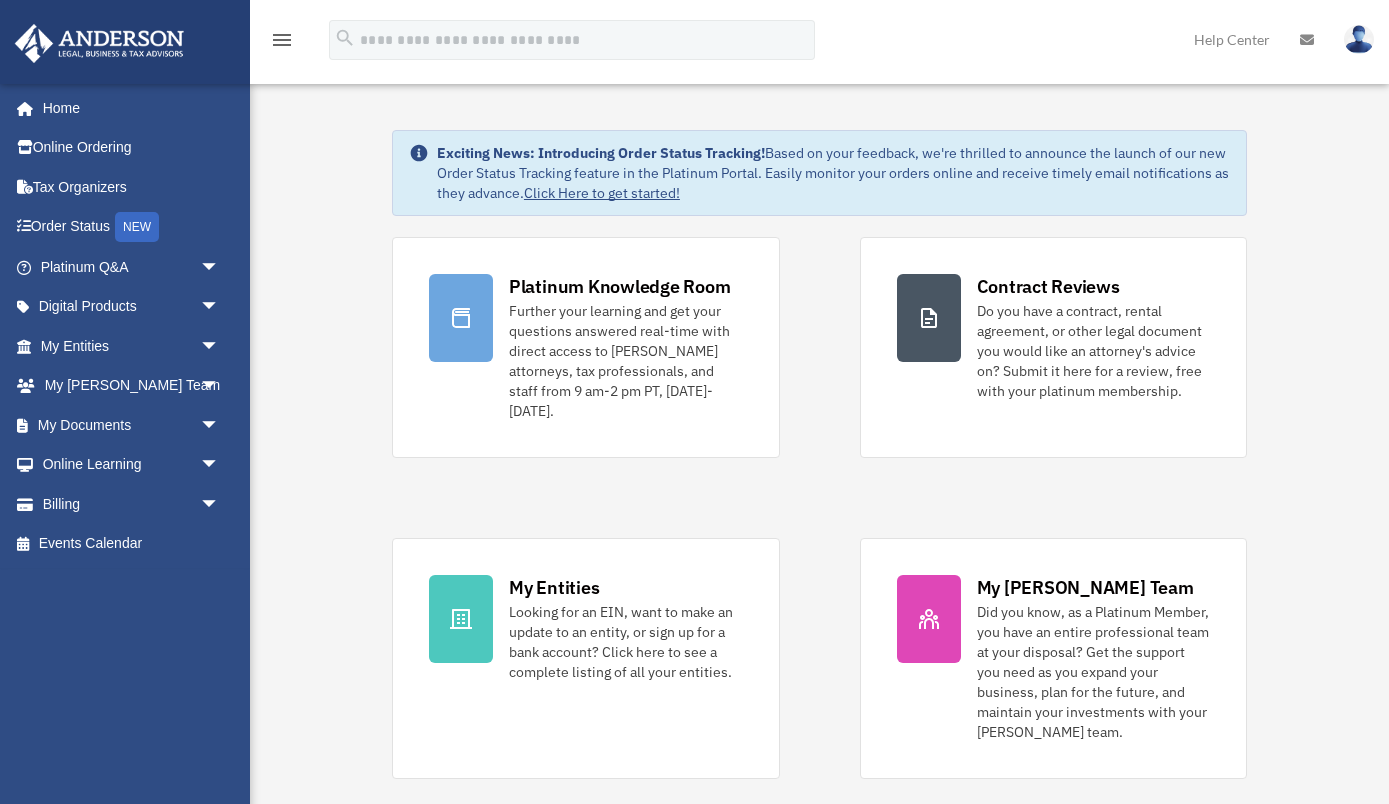 scroll, scrollTop: 0, scrollLeft: 0, axis: both 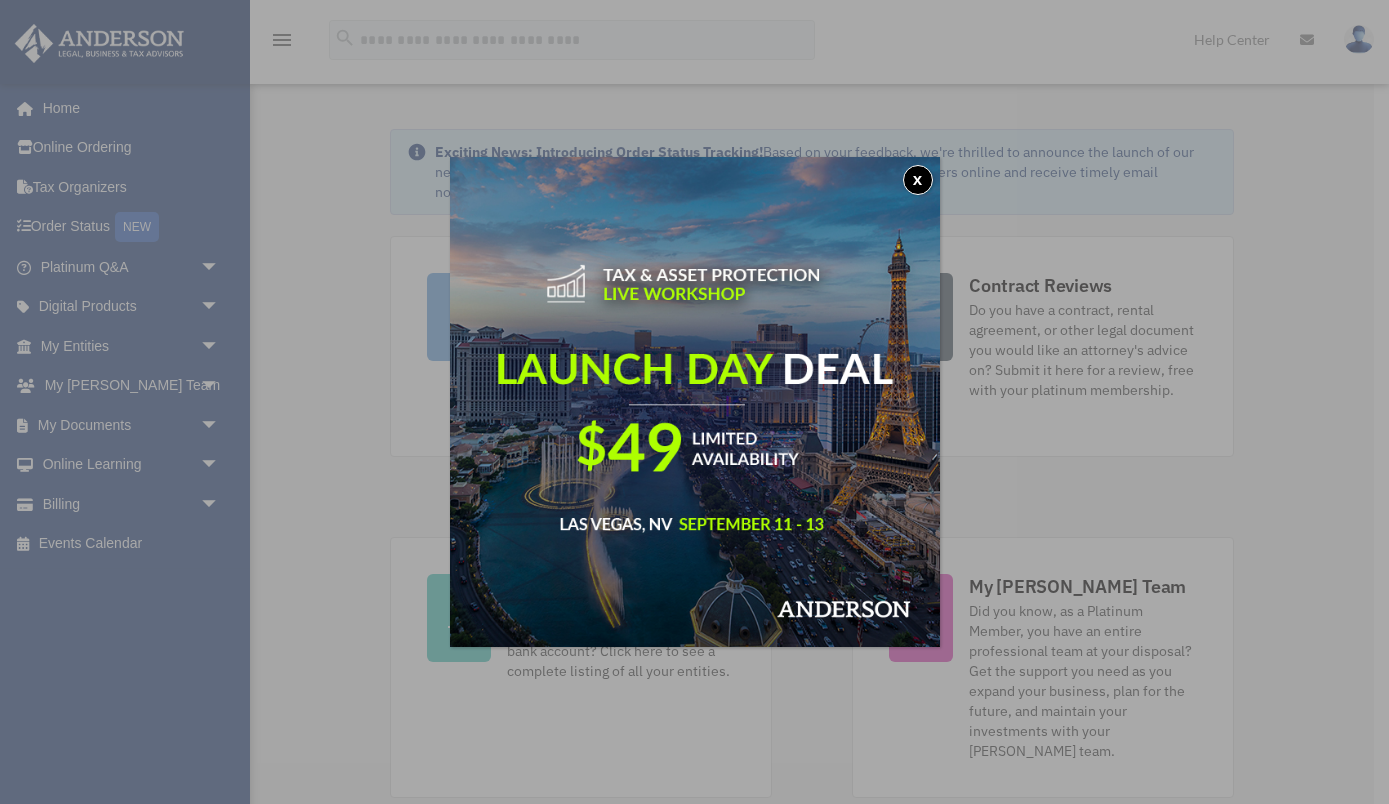 click on "x" at bounding box center (918, 180) 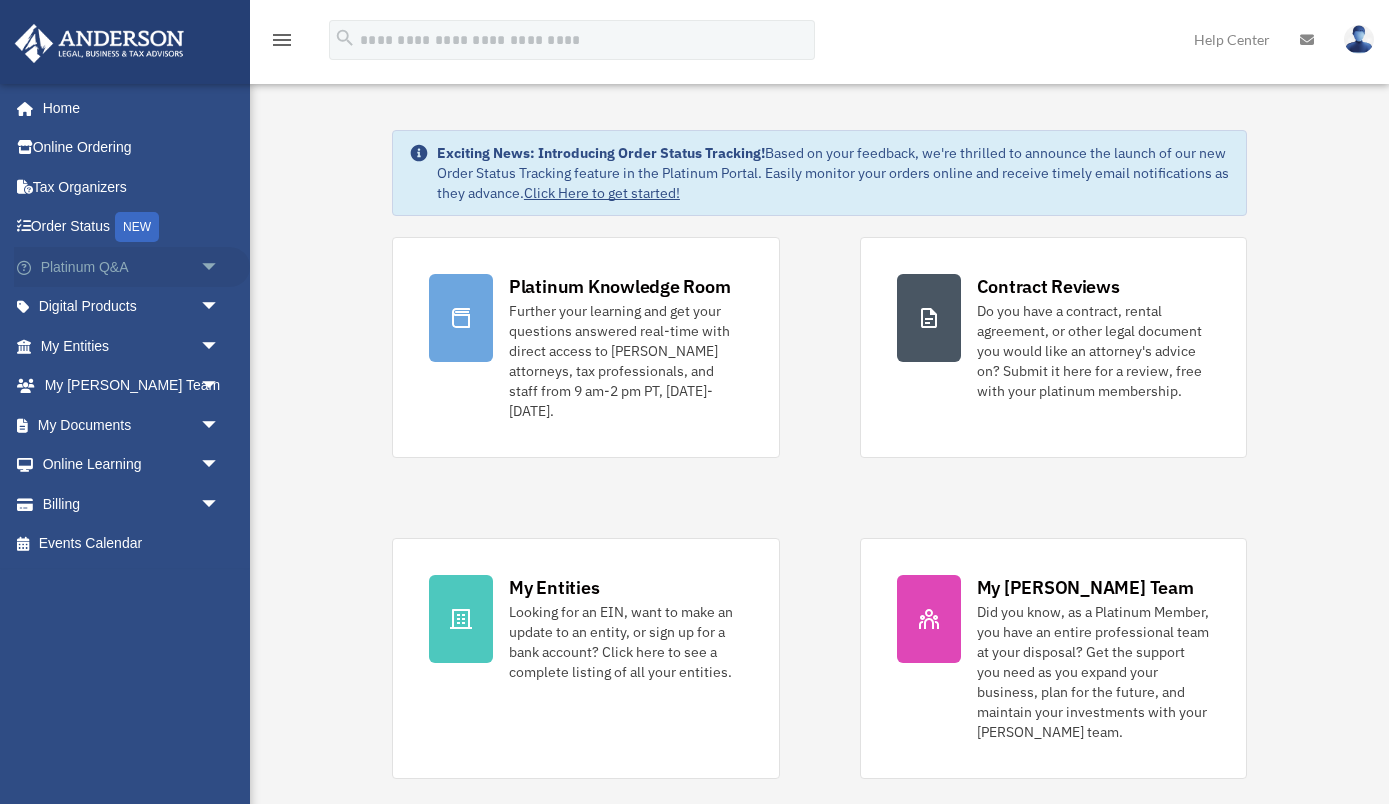 click on "arrow_drop_down" at bounding box center [220, 267] 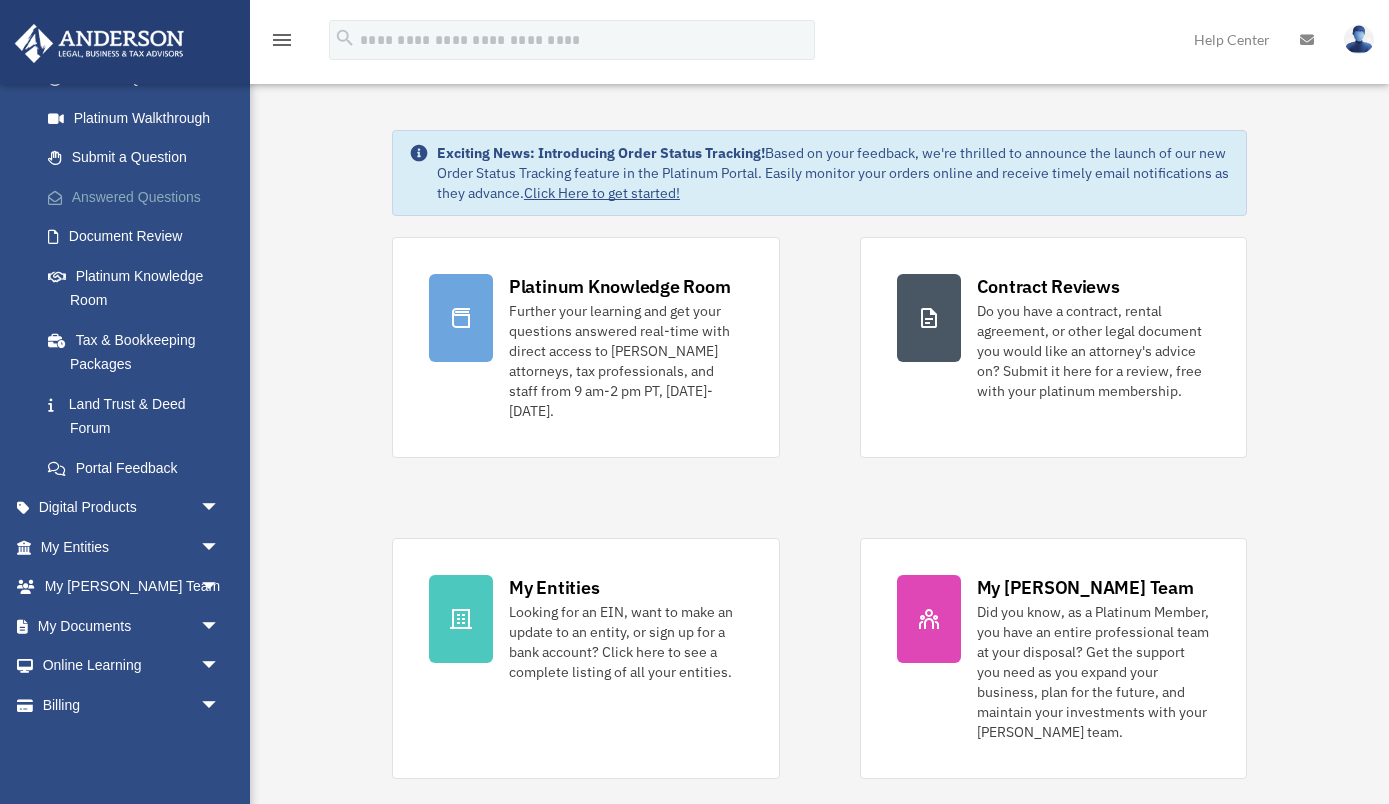 scroll, scrollTop: 260, scrollLeft: 0, axis: vertical 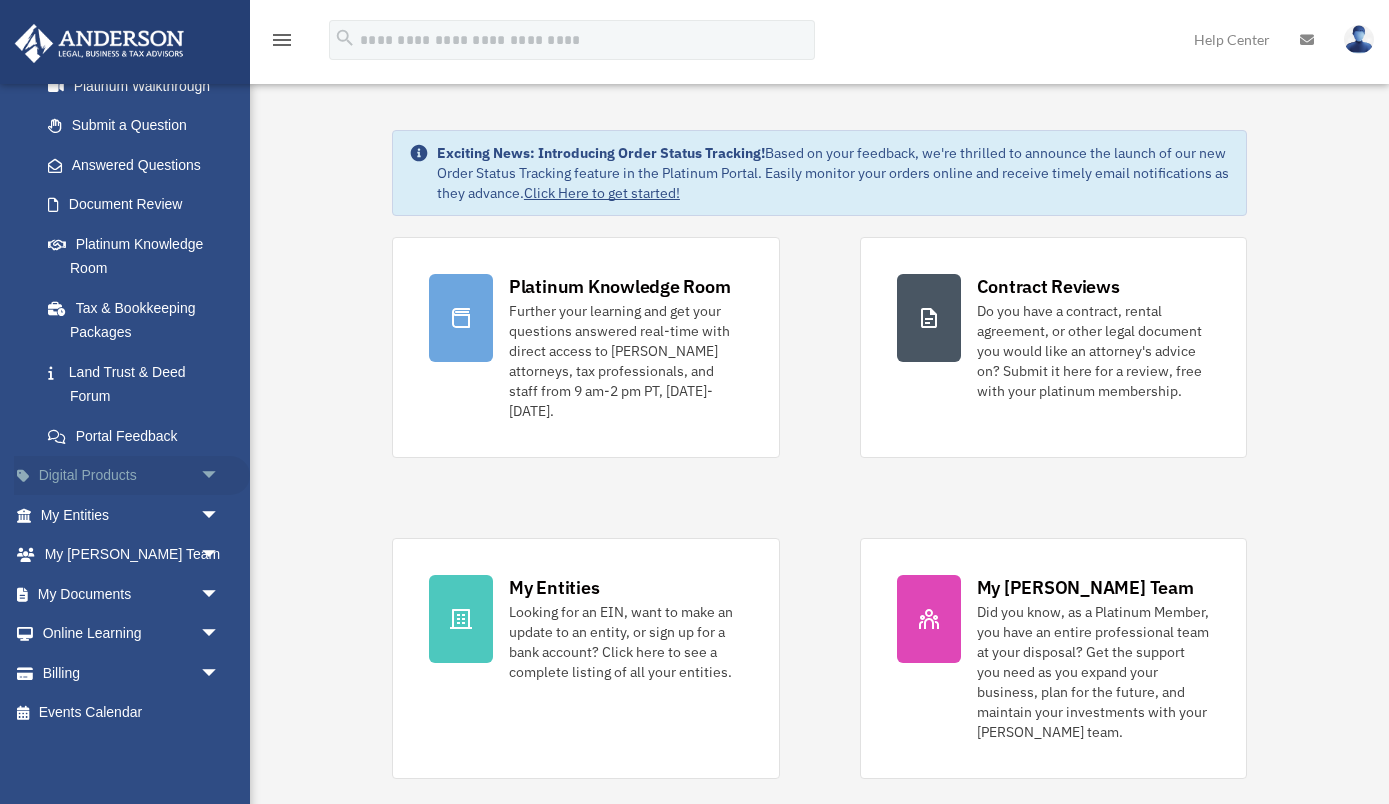 click on "arrow_drop_down" at bounding box center [220, 476] 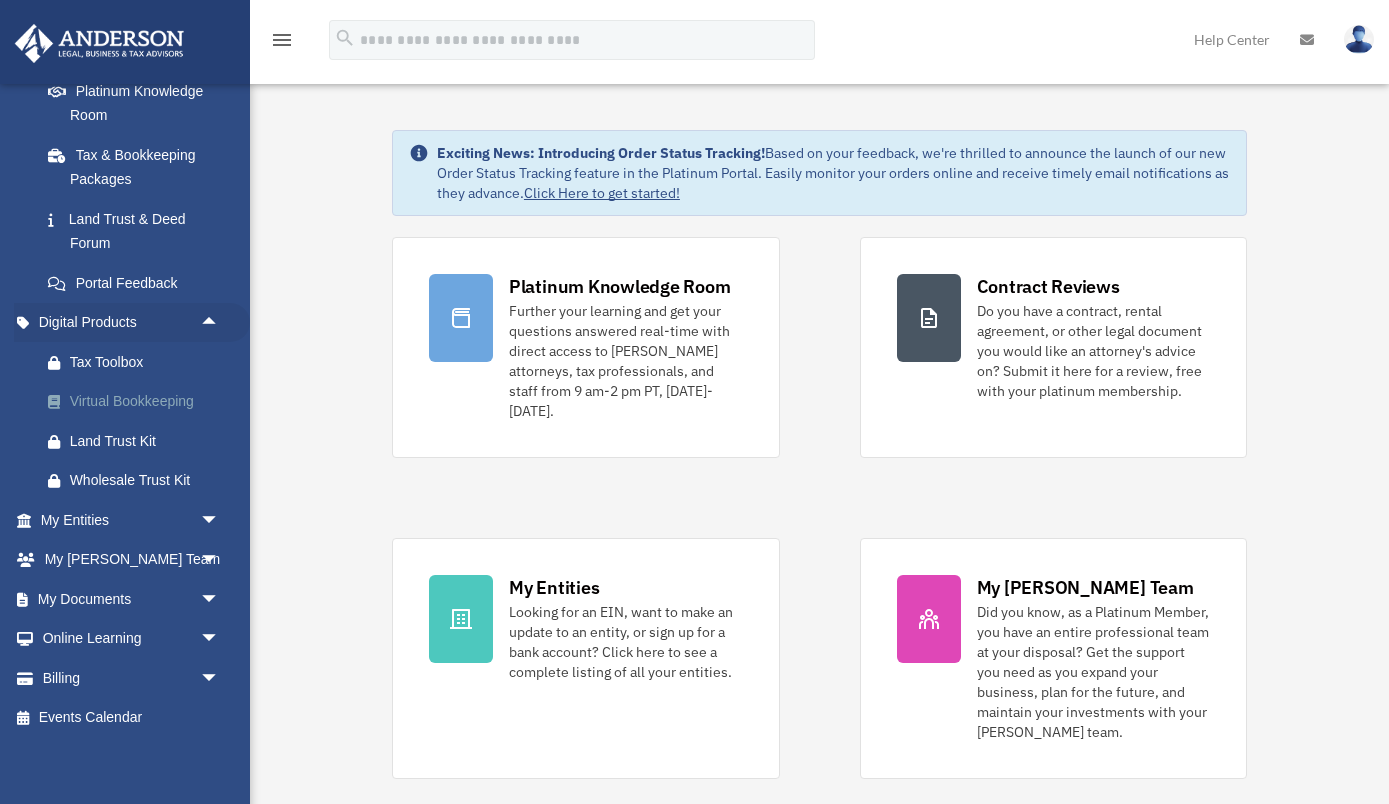 scroll, scrollTop: 418, scrollLeft: 0, axis: vertical 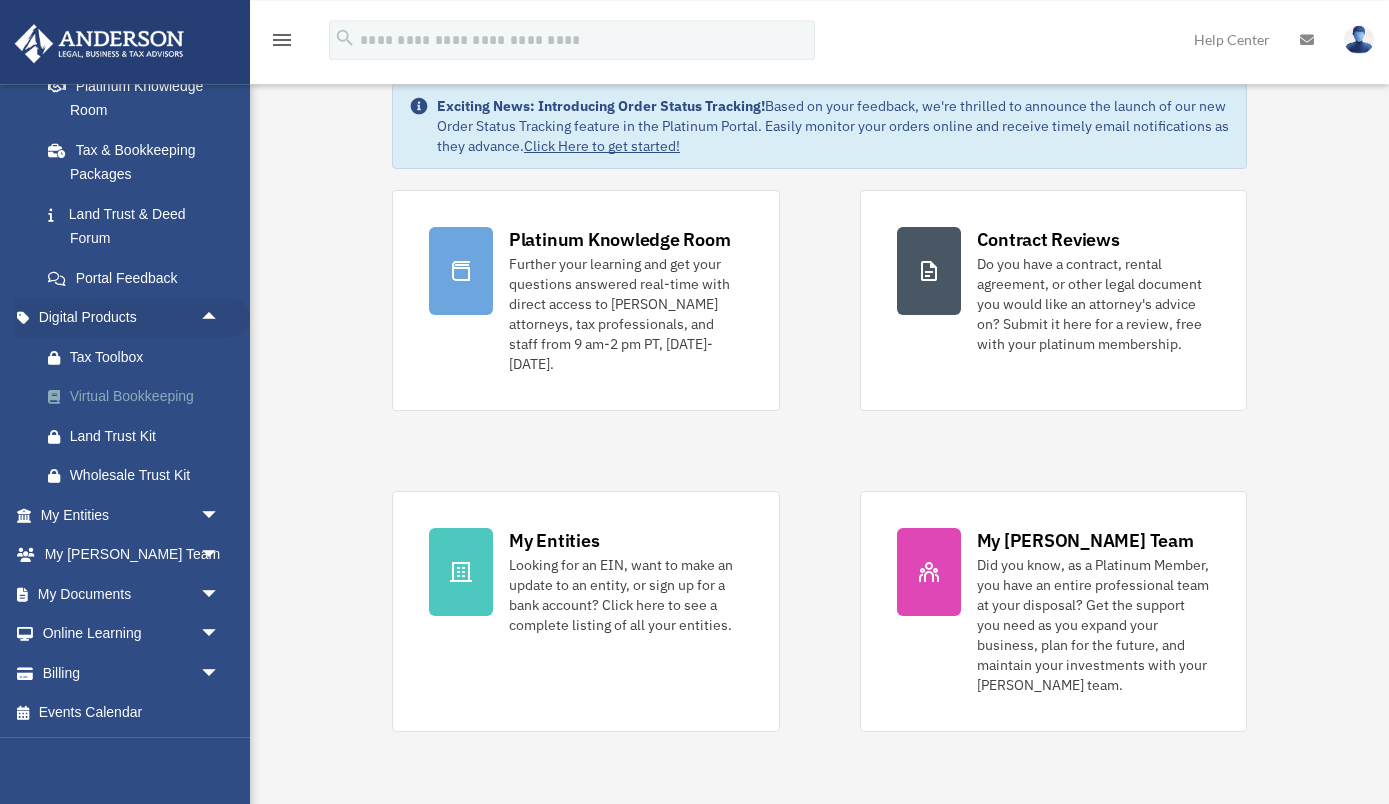 click on "Virtual Bookkeeping" at bounding box center (147, 396) 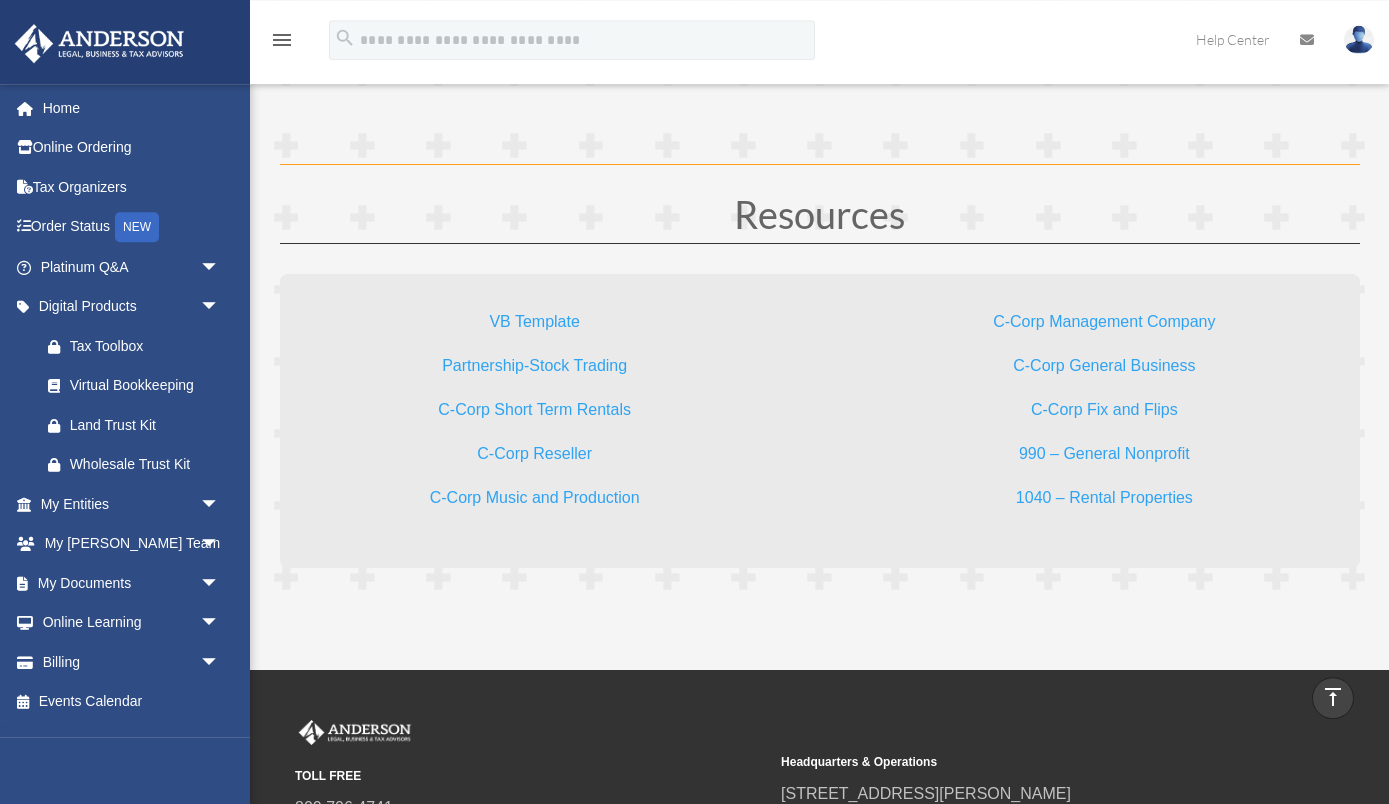 scroll, scrollTop: 5874, scrollLeft: 0, axis: vertical 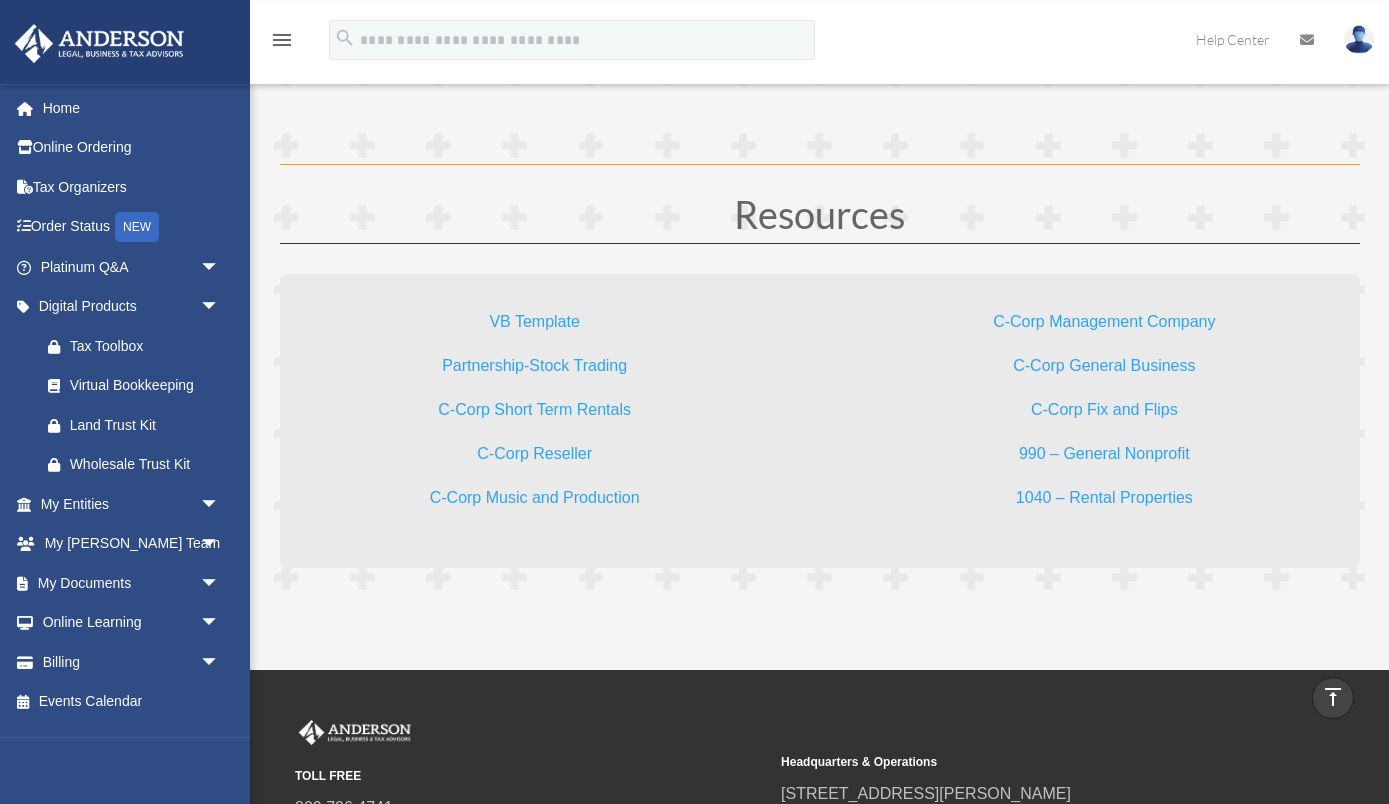 click on "VB Template" at bounding box center [534, 326] 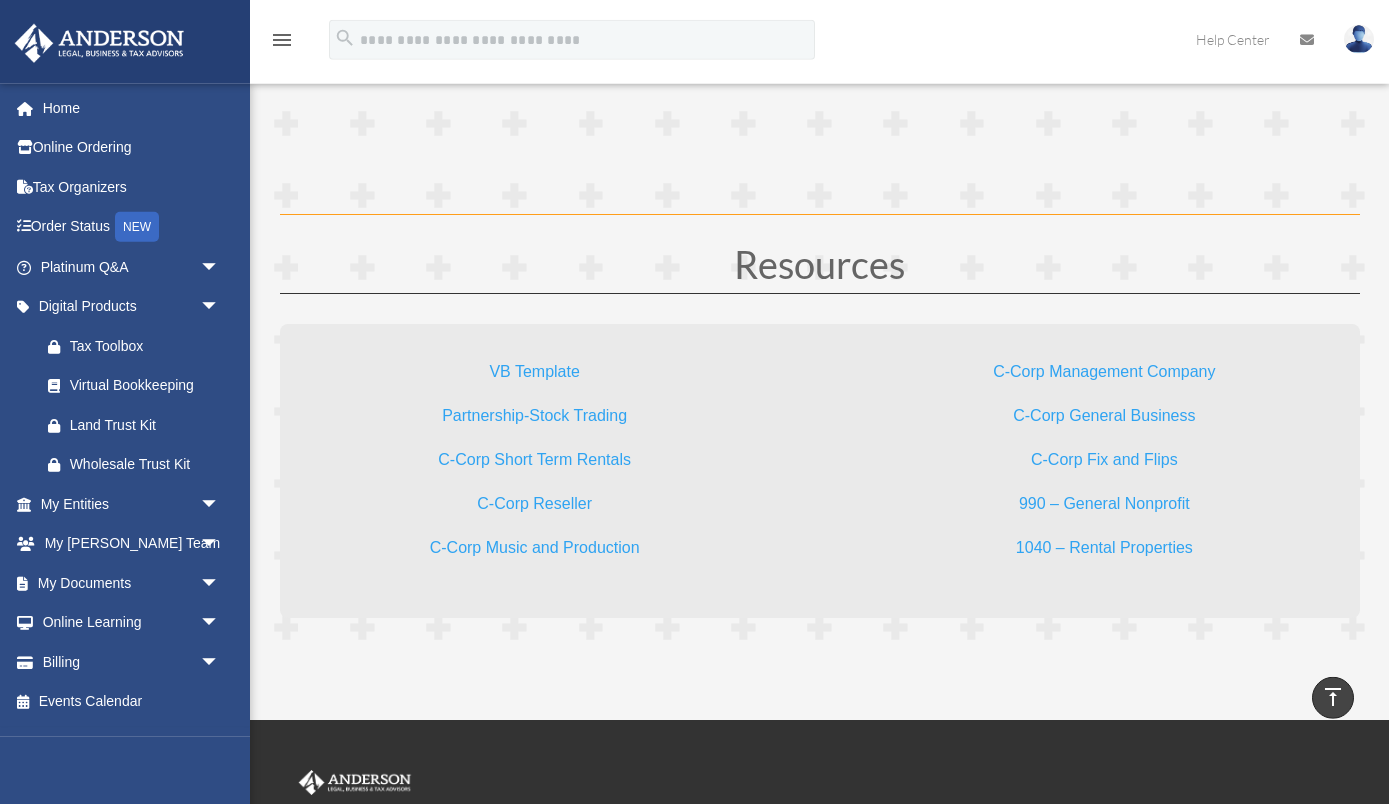 scroll, scrollTop: 5822, scrollLeft: 0, axis: vertical 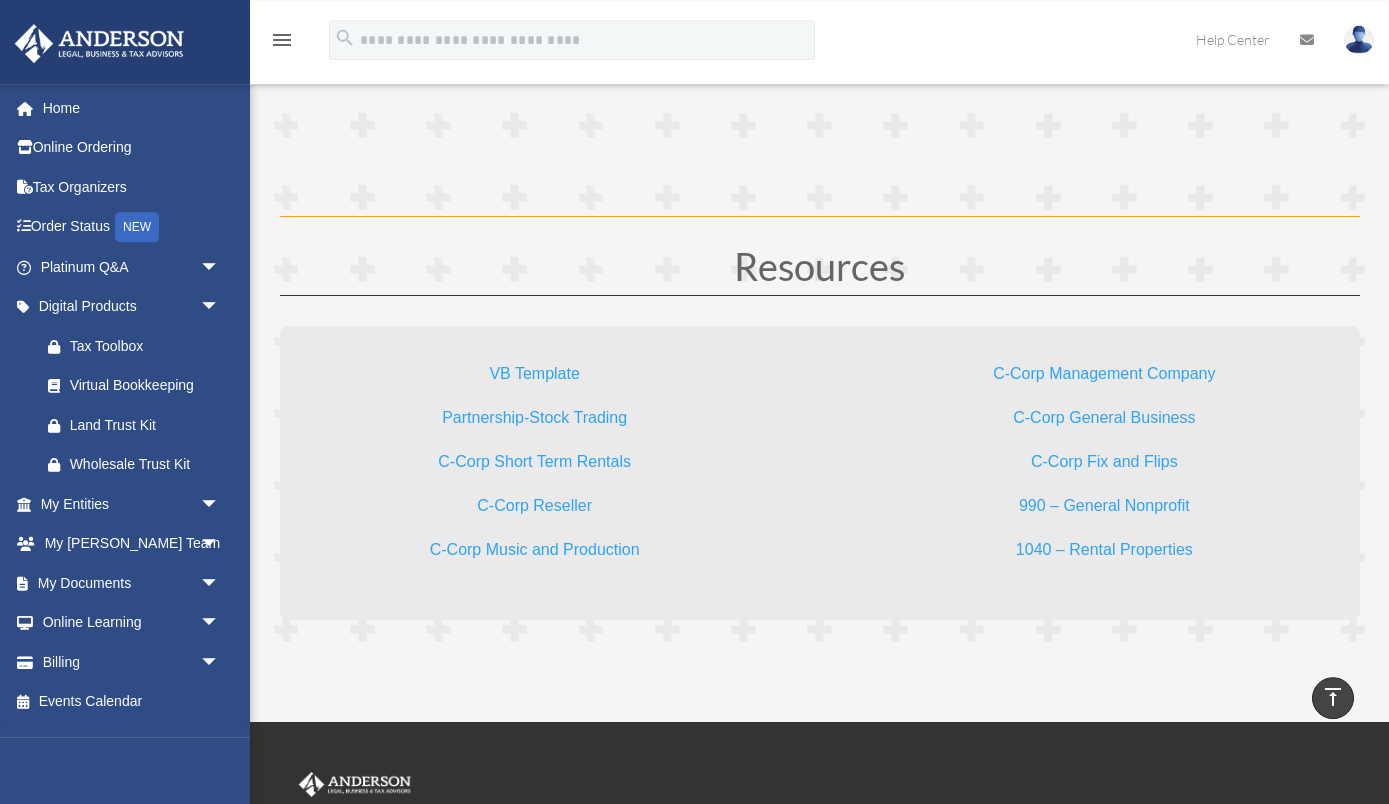 click on "C-Corp Fix and Flips" at bounding box center [1104, 466] 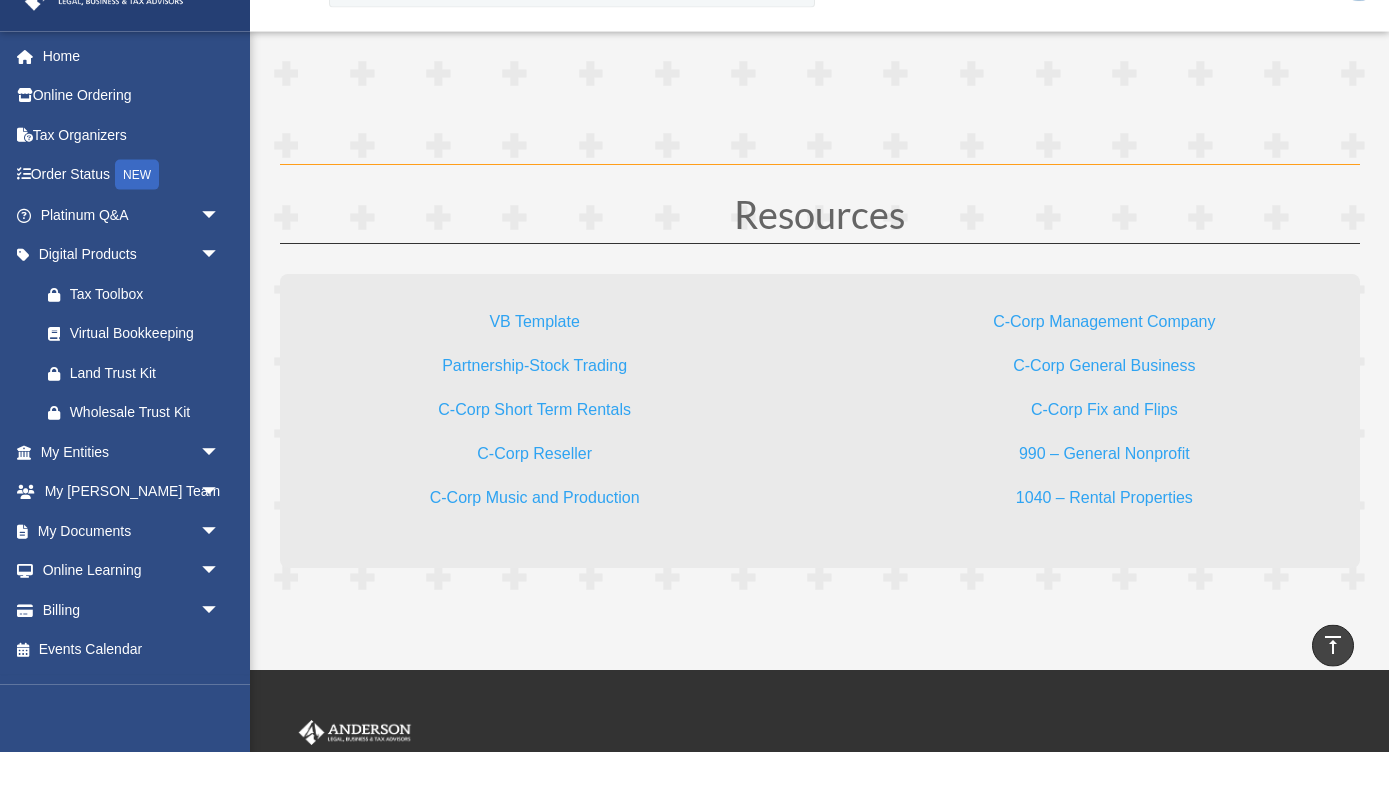 scroll, scrollTop: 5874, scrollLeft: 0, axis: vertical 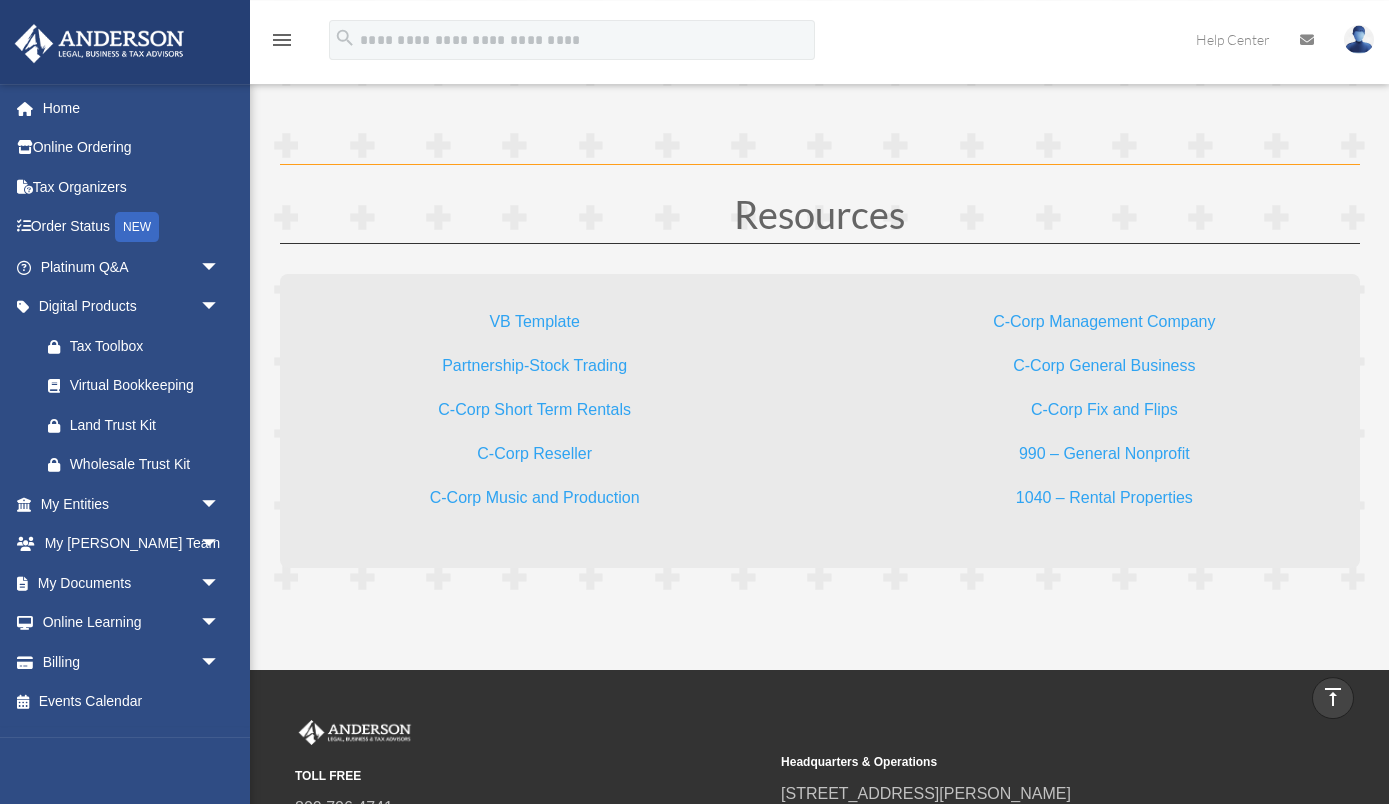 click on "C-Corp Management Company" at bounding box center (1104, 326) 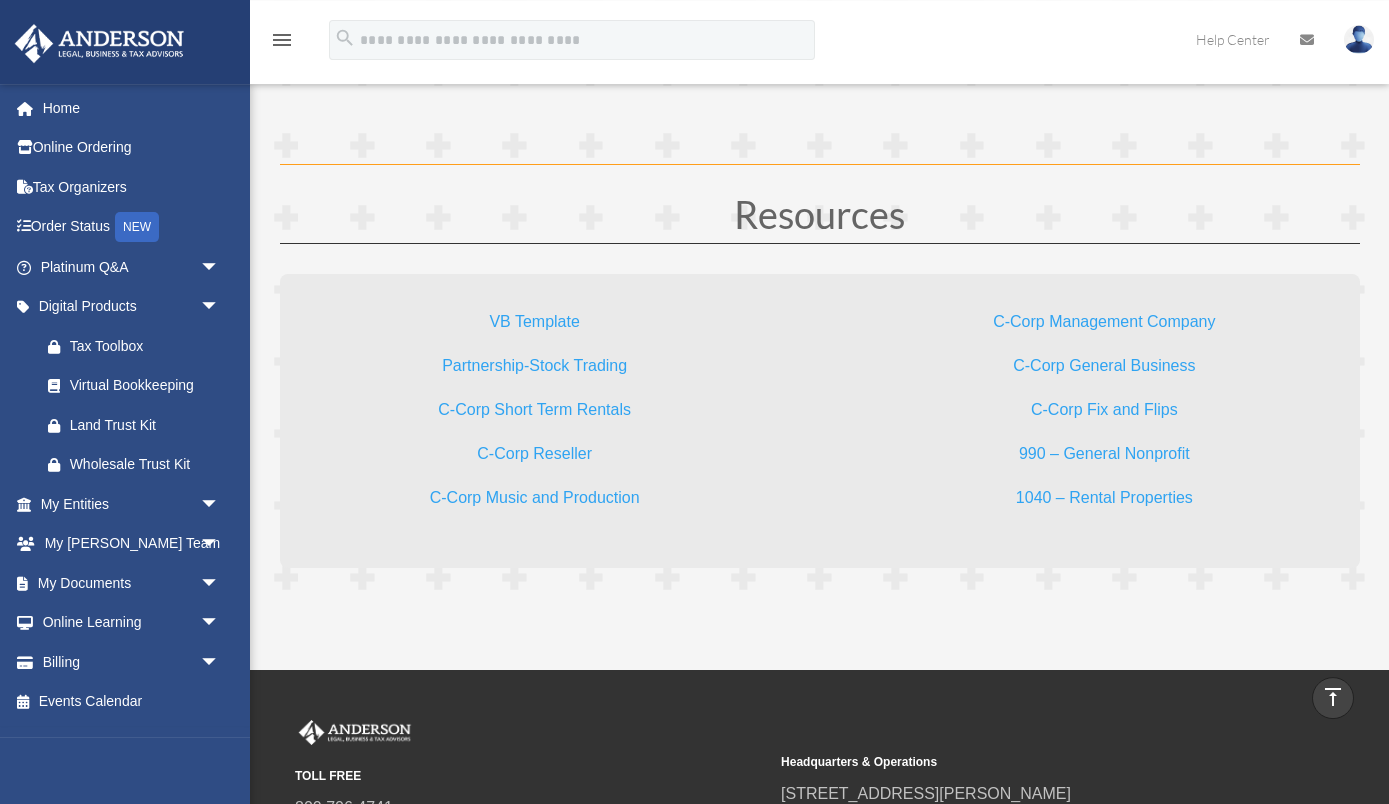 scroll, scrollTop: 5822, scrollLeft: 0, axis: vertical 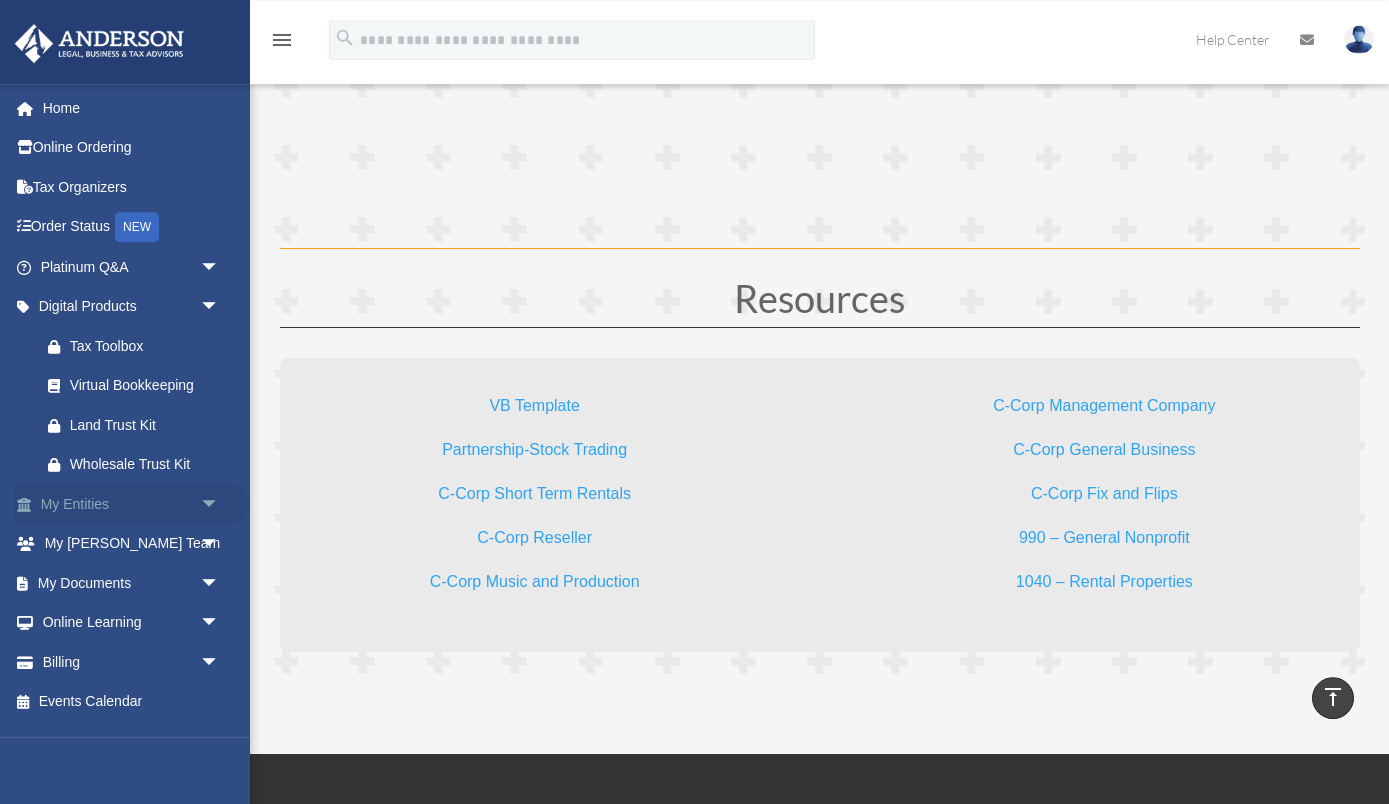 click on "arrow_drop_down" at bounding box center [220, 504] 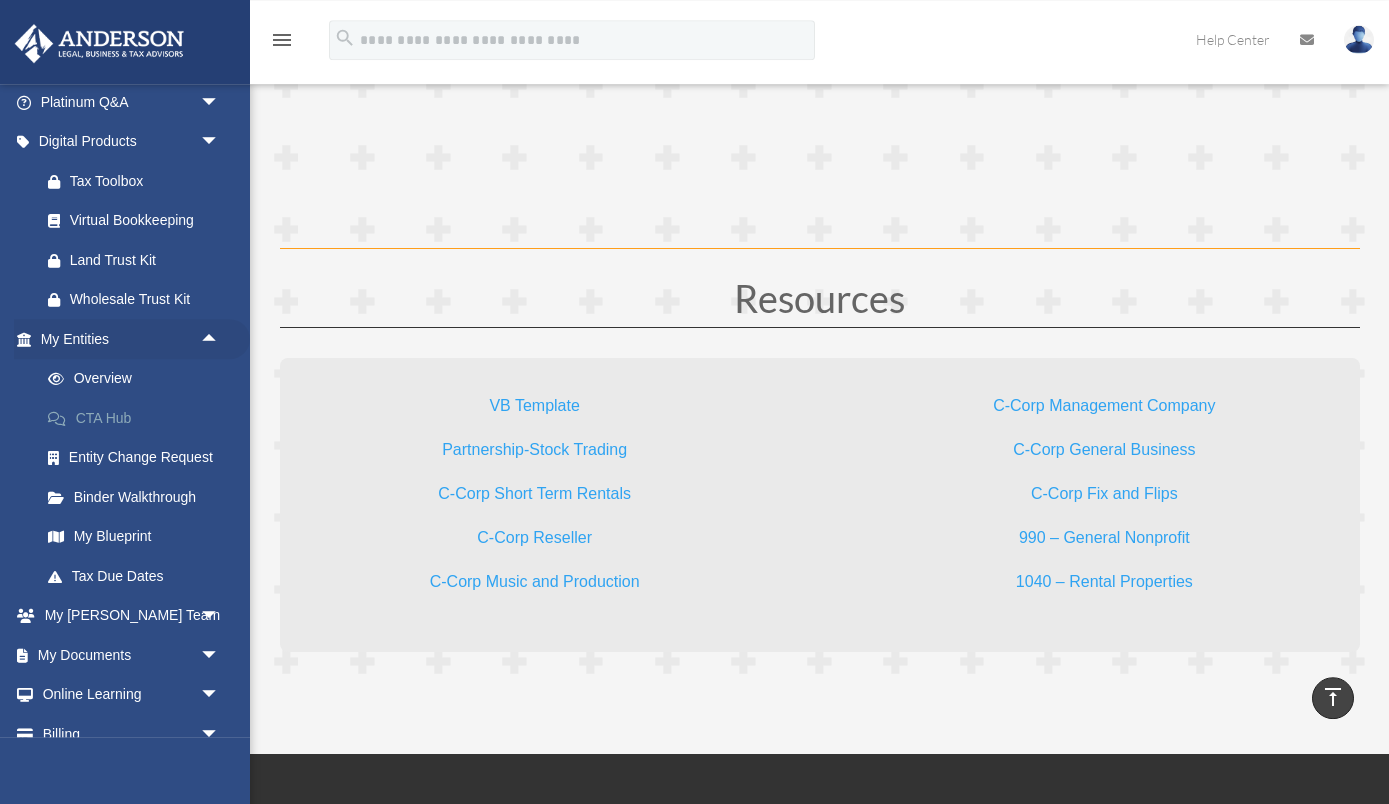 scroll, scrollTop: 167, scrollLeft: 0, axis: vertical 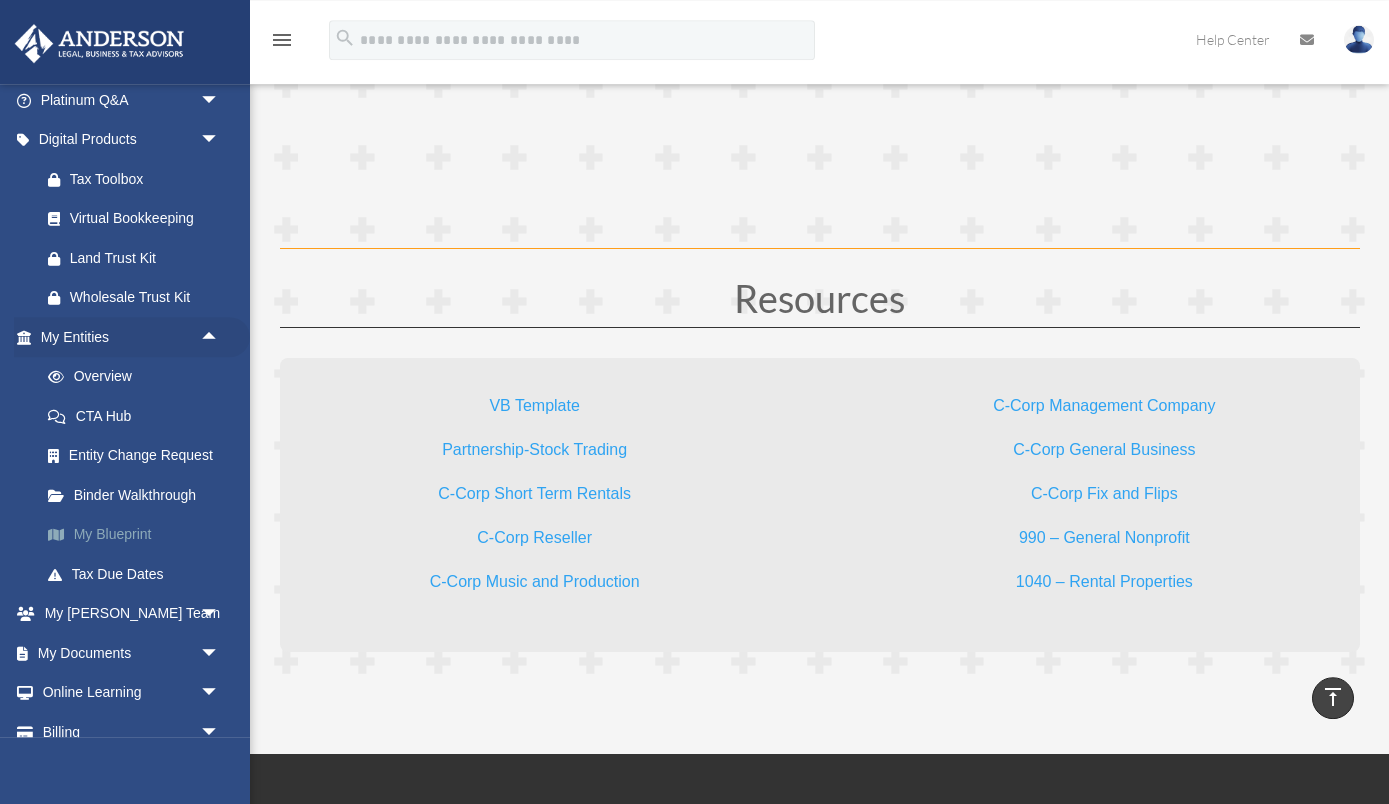 click on "My Blueprint" at bounding box center [139, 535] 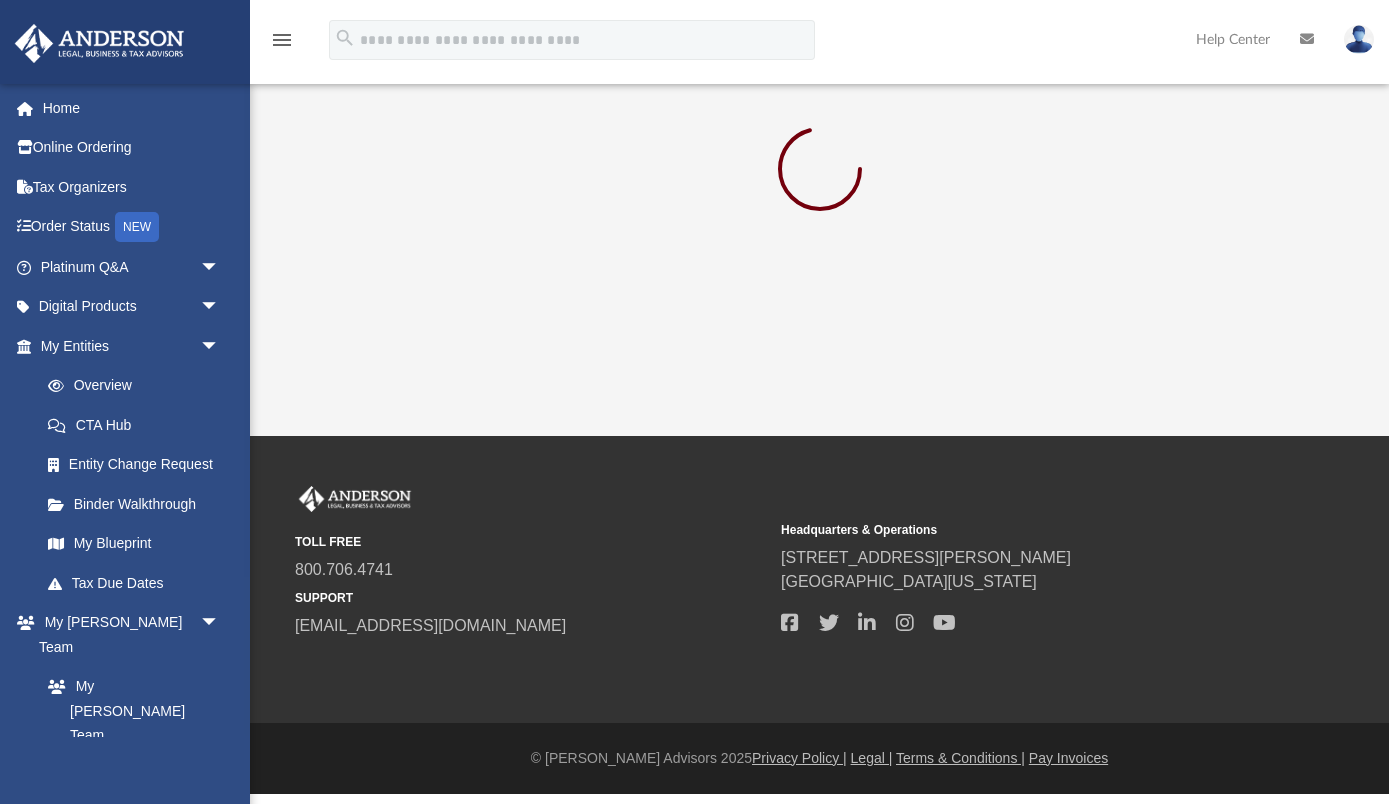 scroll, scrollTop: 0, scrollLeft: 0, axis: both 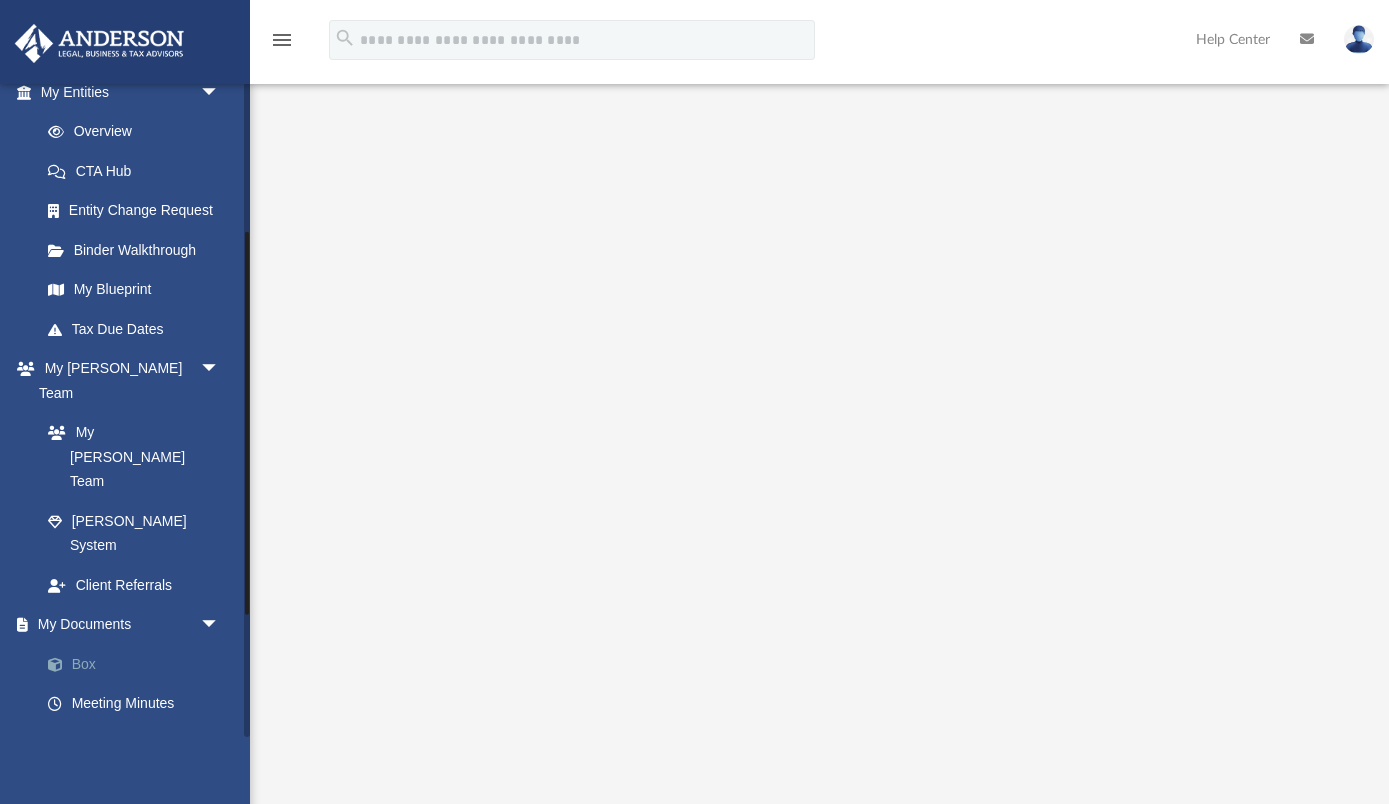 click on "Box" at bounding box center (139, 664) 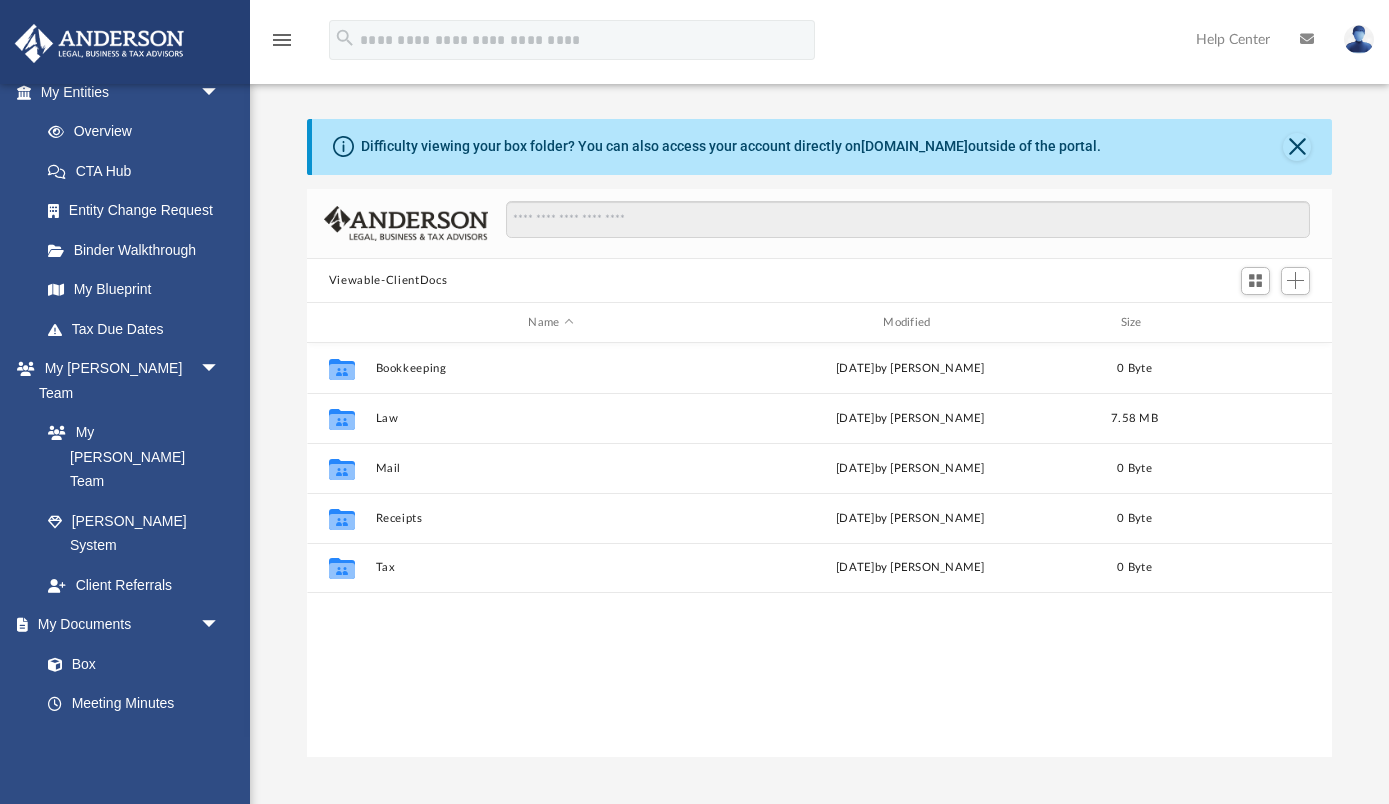 scroll, scrollTop: 1, scrollLeft: 1, axis: both 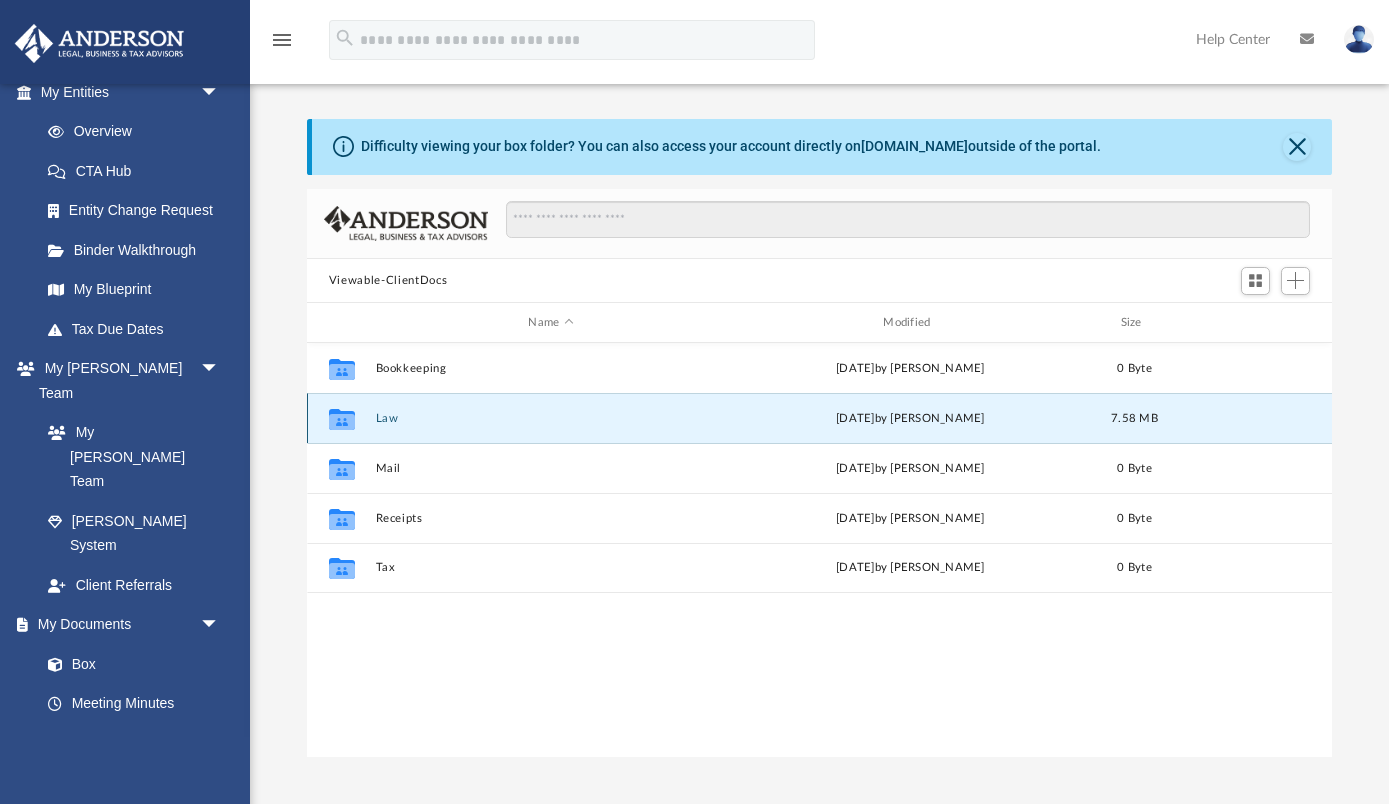 click on "Law" at bounding box center (550, 418) 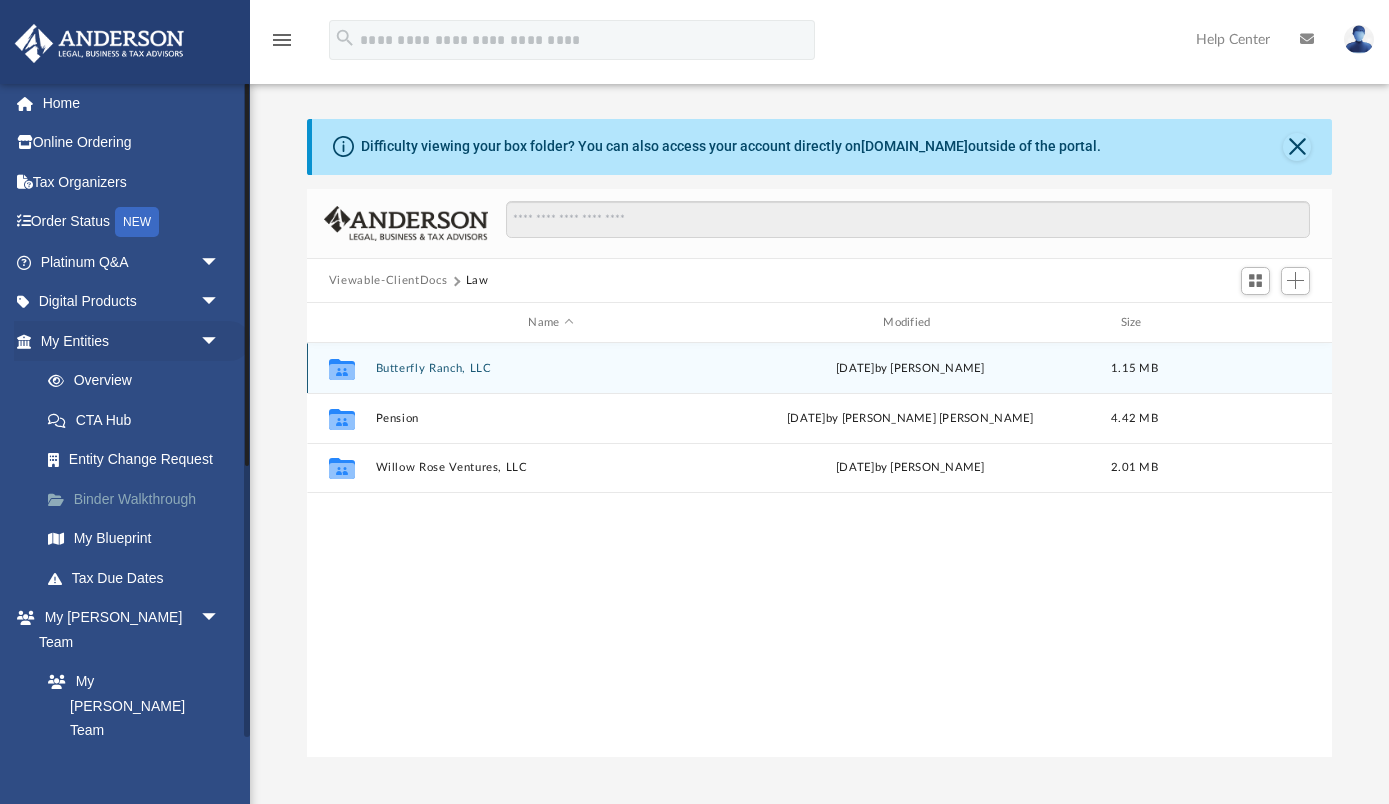 scroll, scrollTop: 0, scrollLeft: 0, axis: both 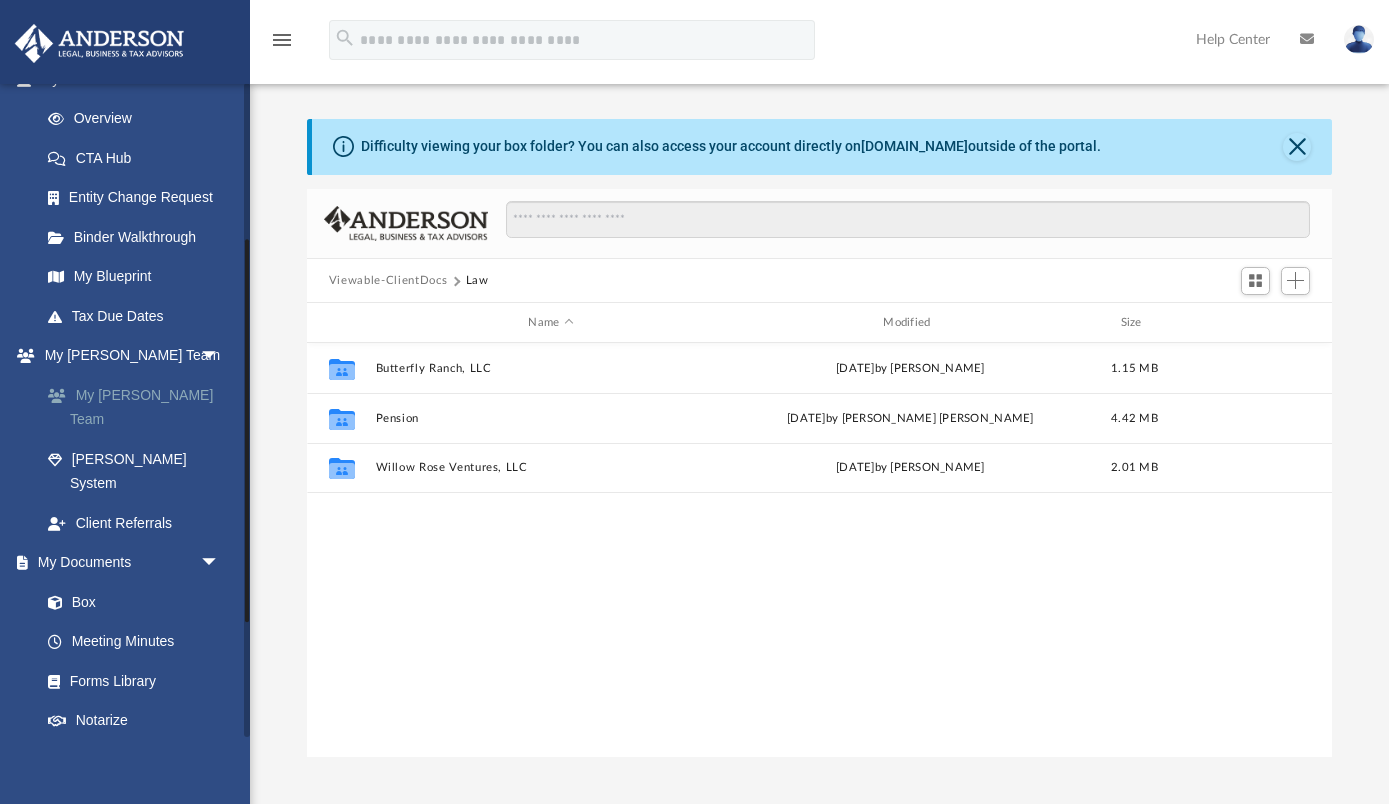 click on "My [PERSON_NAME] Team" at bounding box center (139, 407) 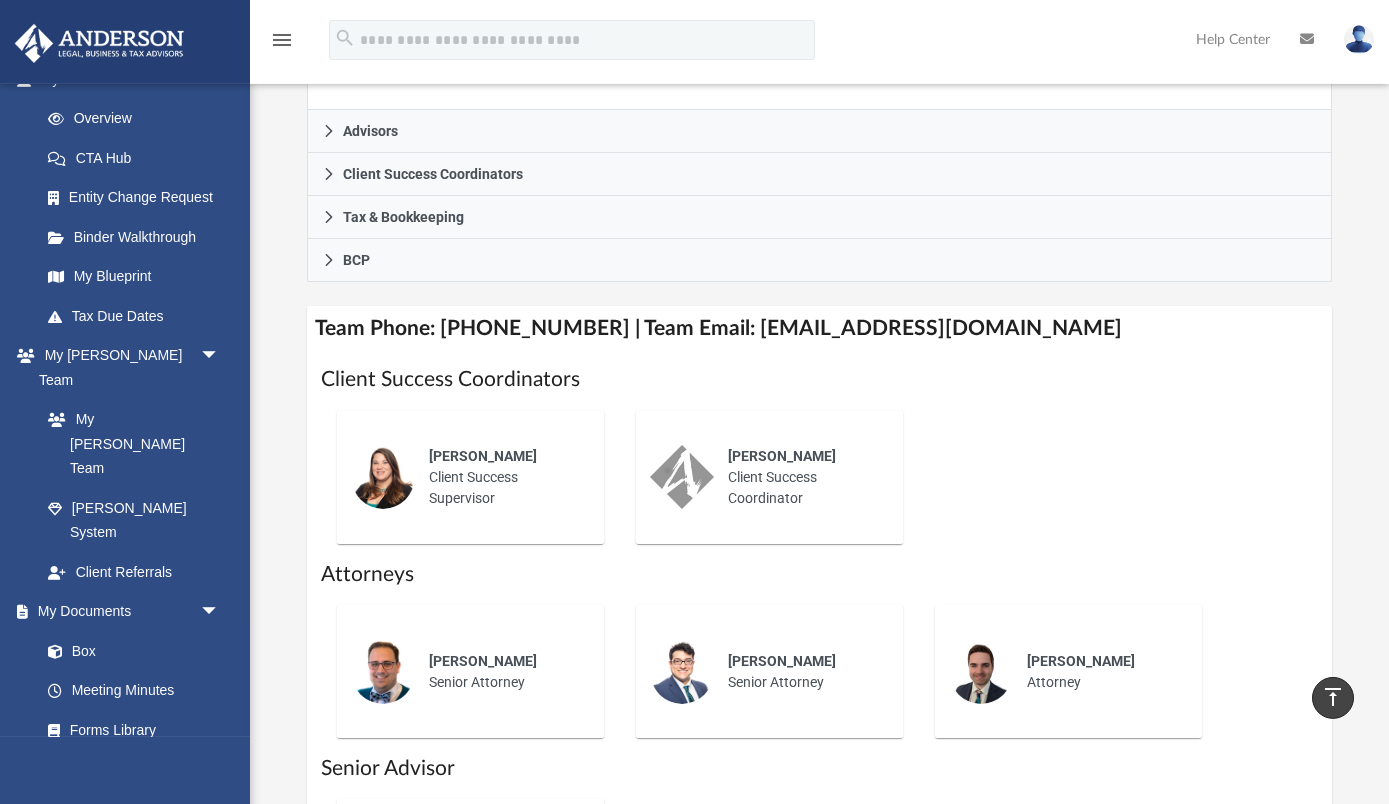 scroll, scrollTop: 615, scrollLeft: 0, axis: vertical 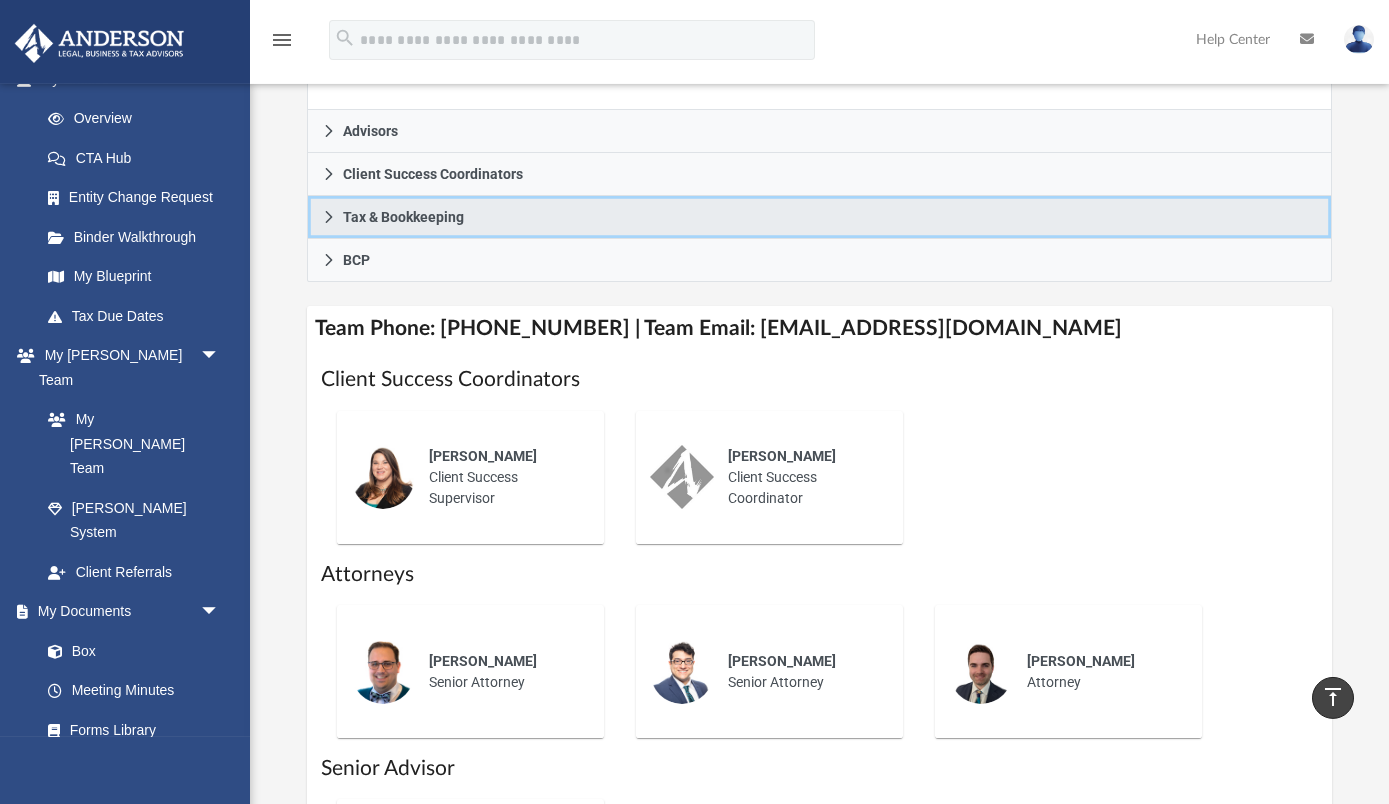 click on "Tax & Bookkeeping" at bounding box center [819, 217] 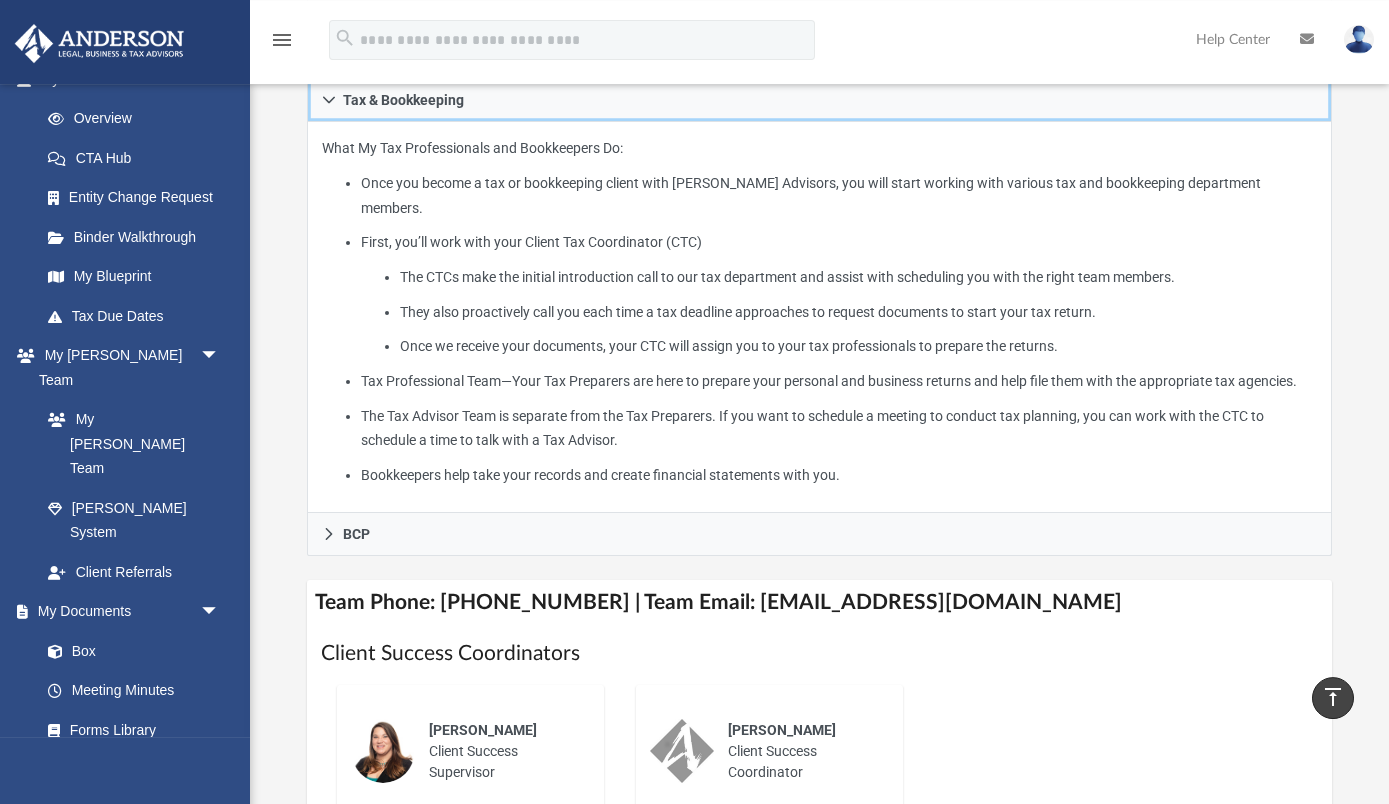 scroll, scrollTop: 526, scrollLeft: 0, axis: vertical 